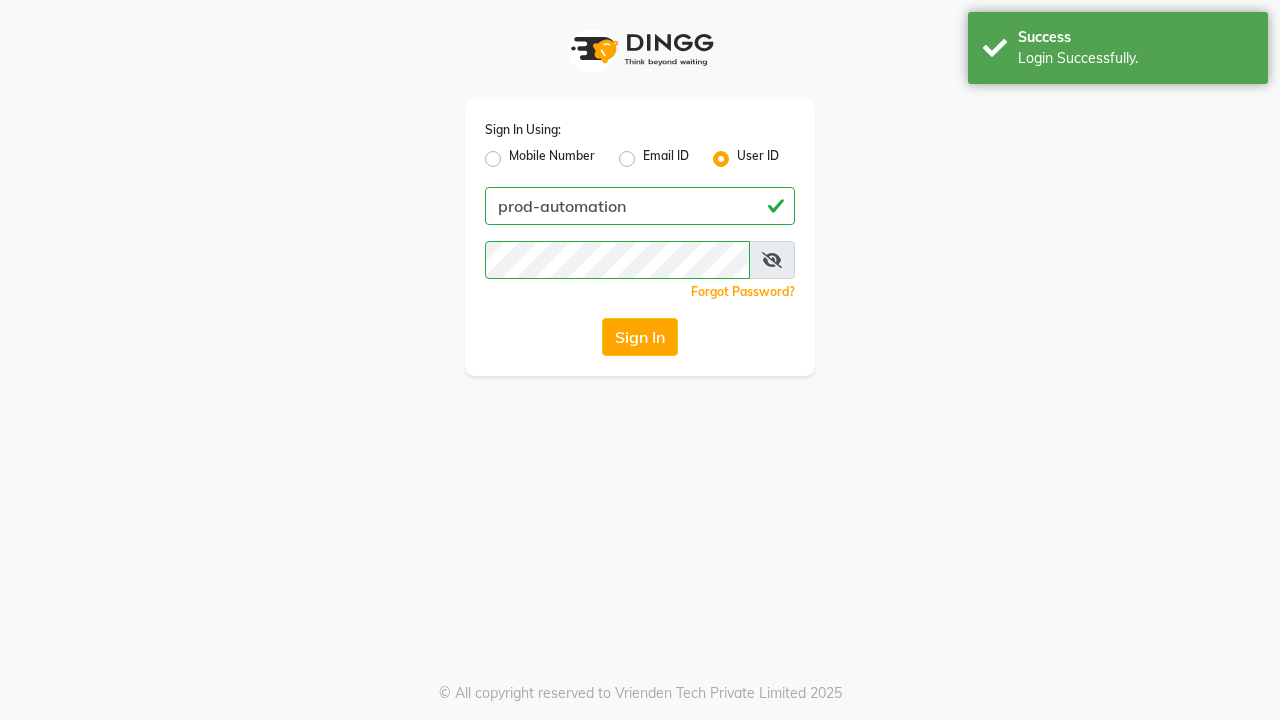 scroll, scrollTop: 0, scrollLeft: 0, axis: both 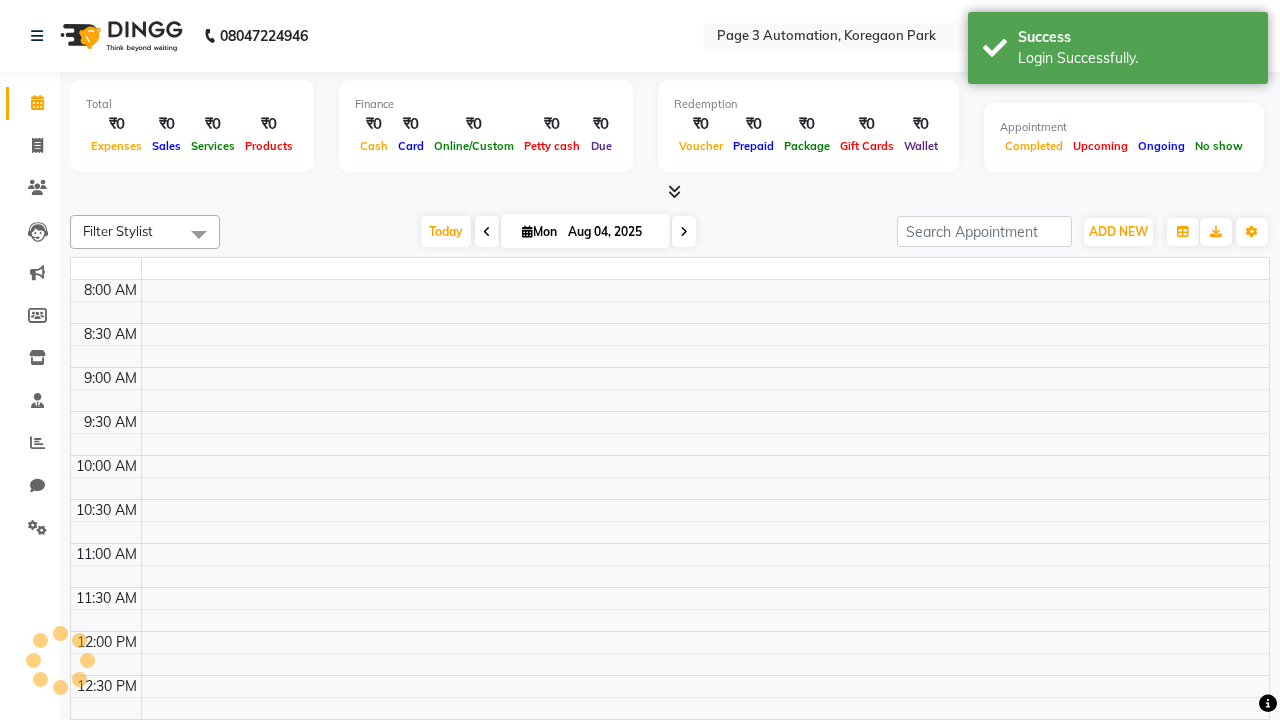 select on "en" 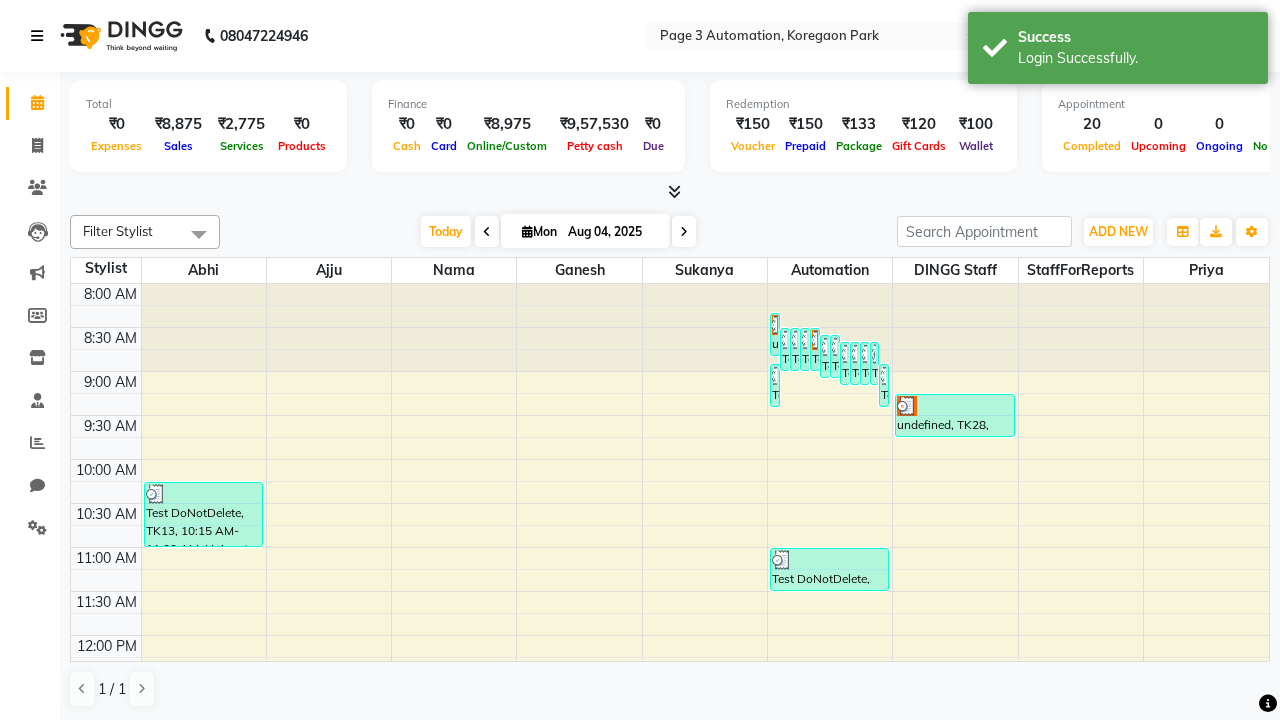 click at bounding box center [37, 36] 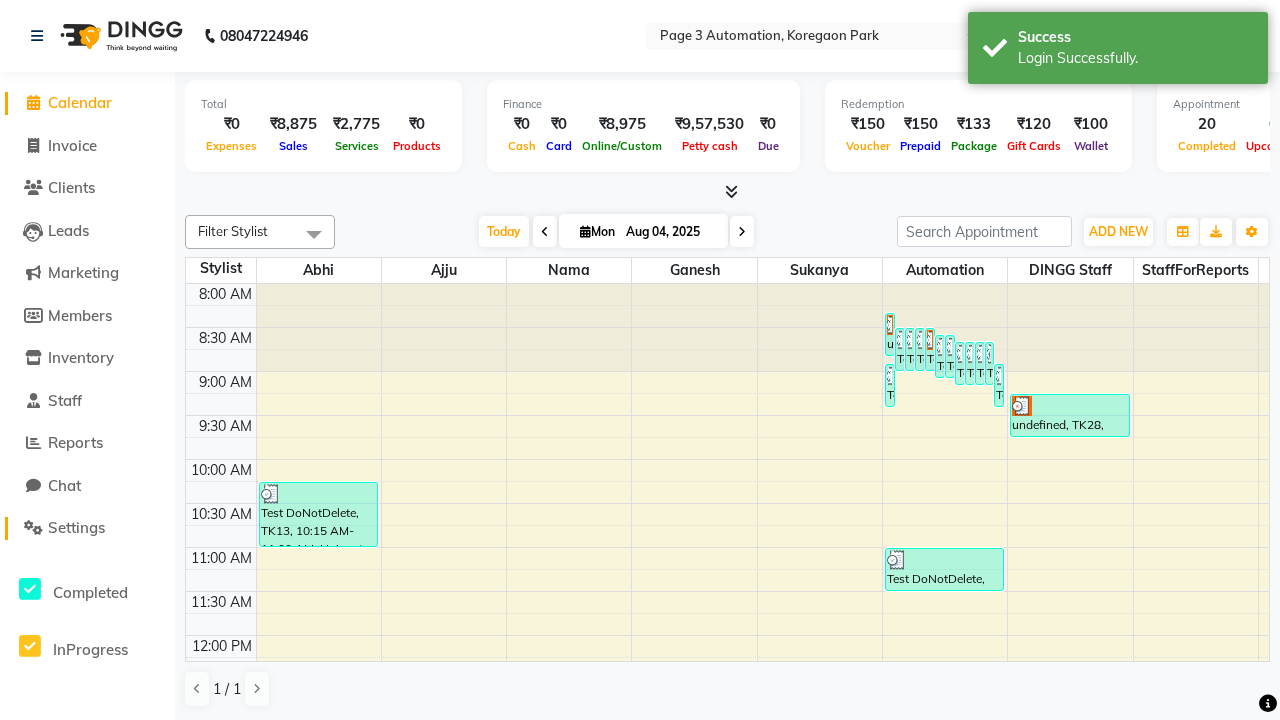 click on "Settings" 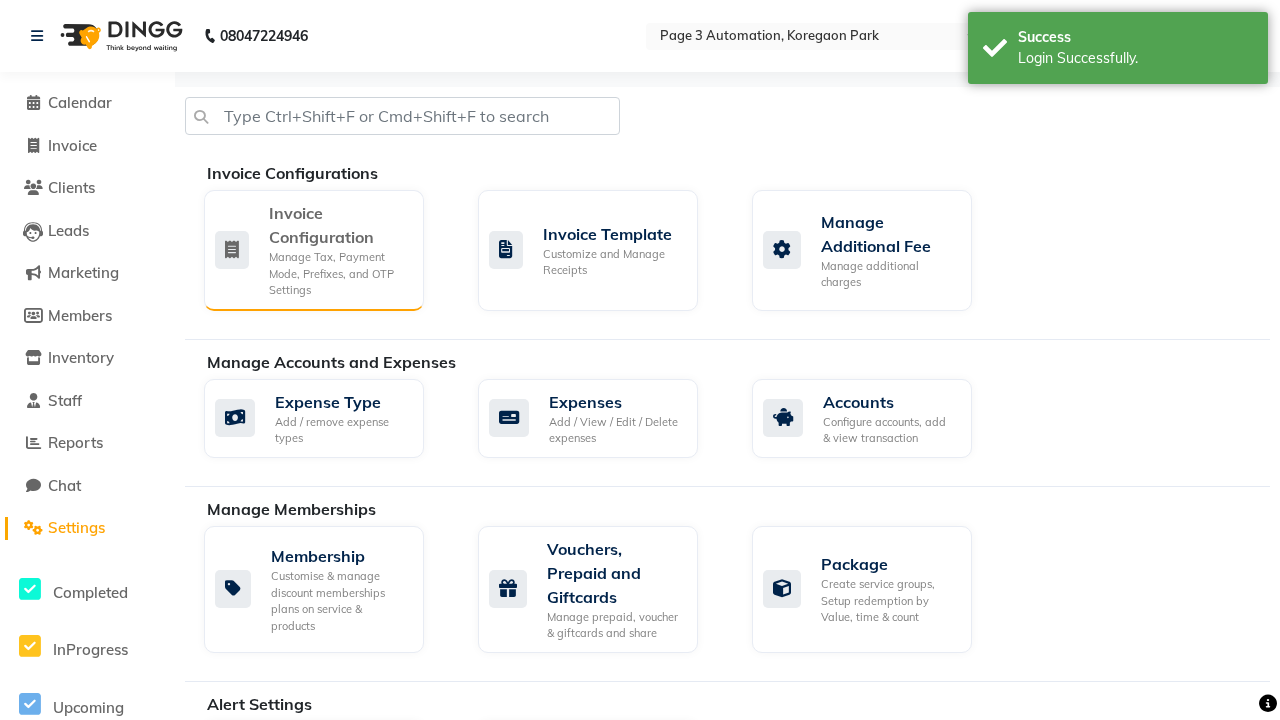 click on "Manage Tax, Payment Mode, Prefixes, and OTP Settings" 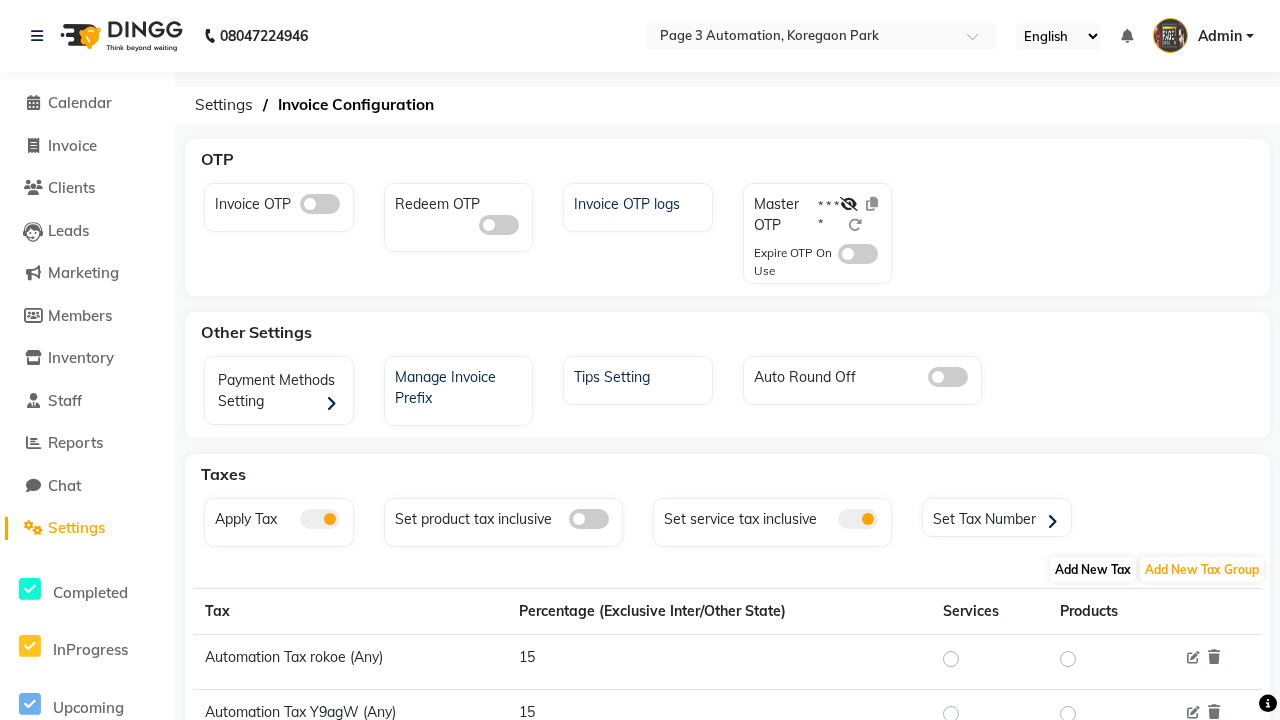 click on "Add New Tax" 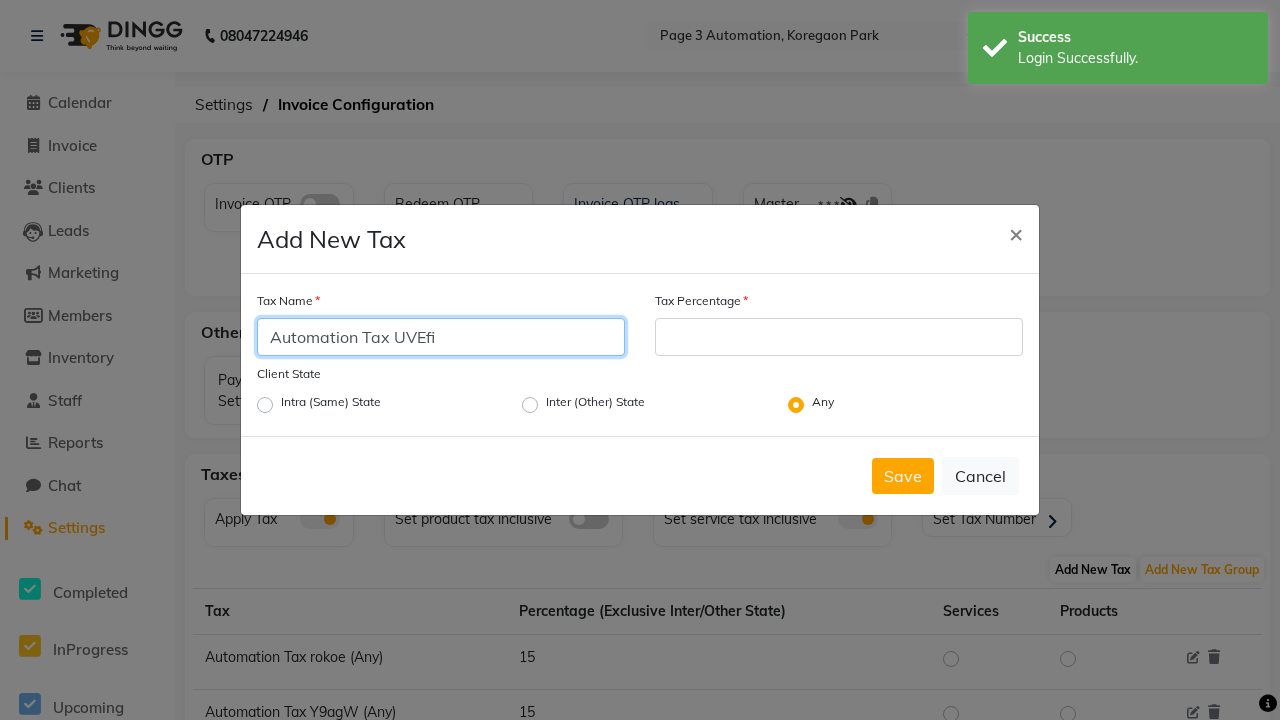 type on "Automation Tax UVEfi" 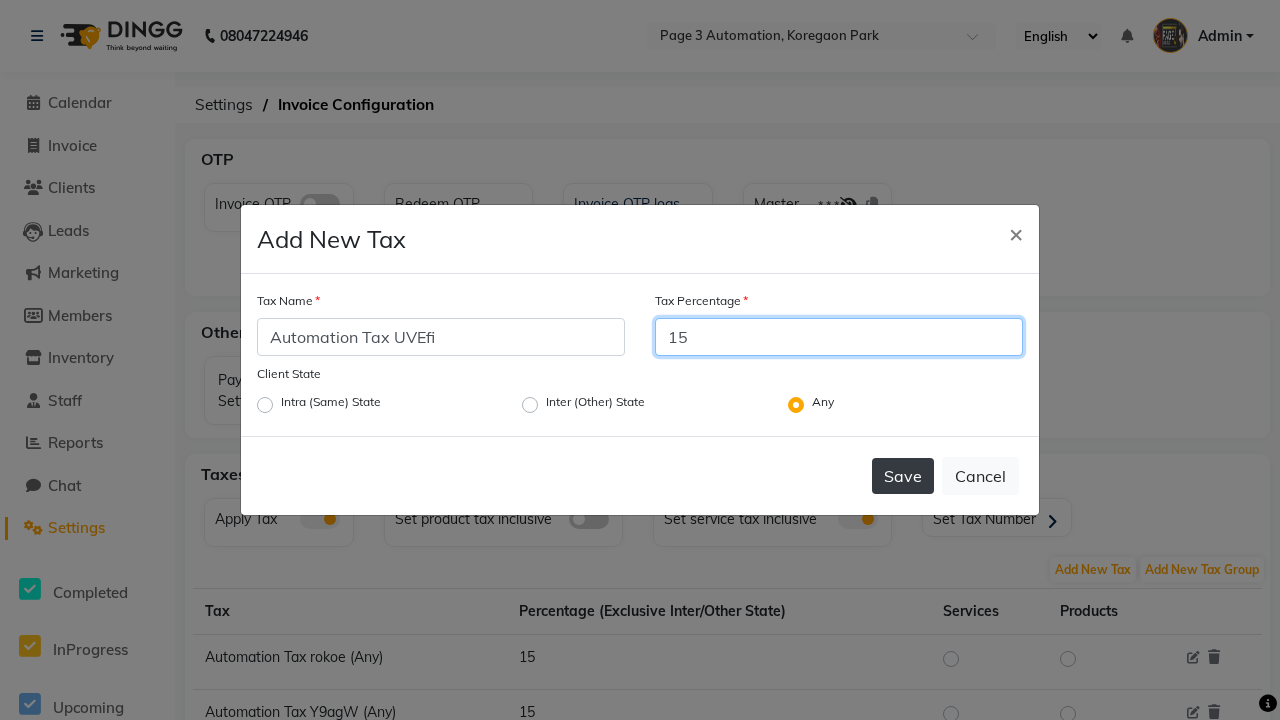type on "15" 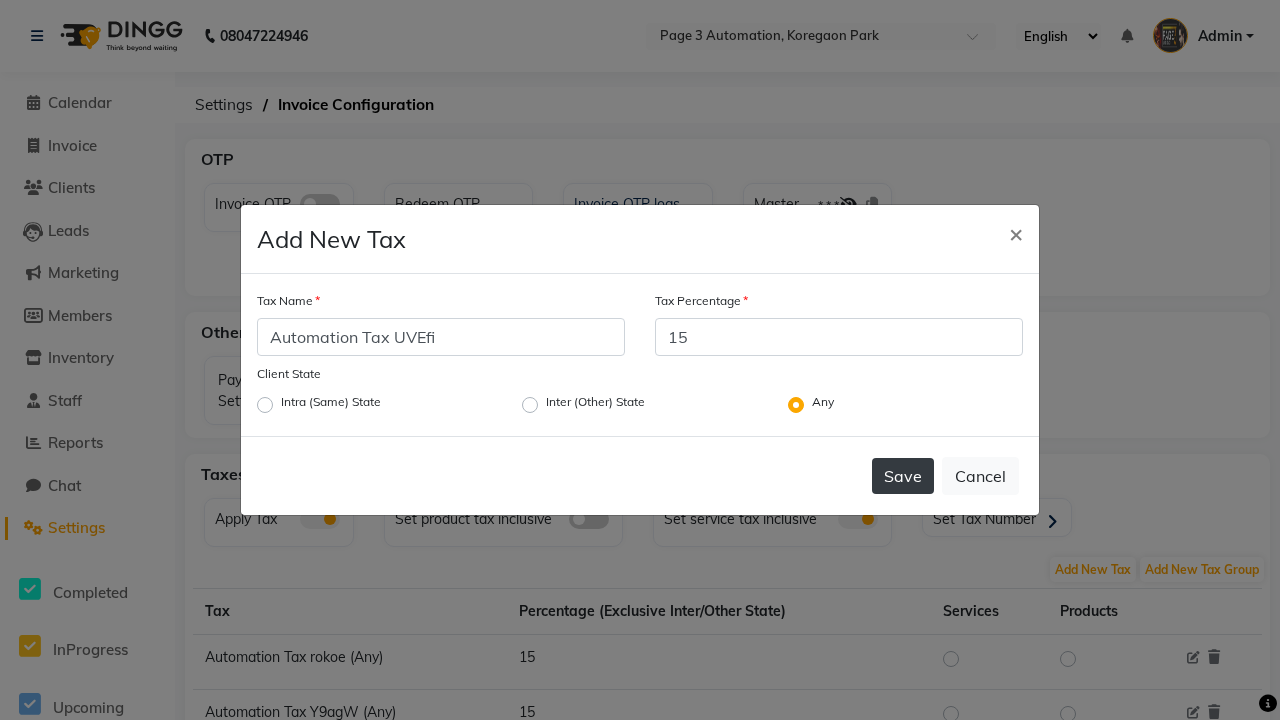 click on "Save" 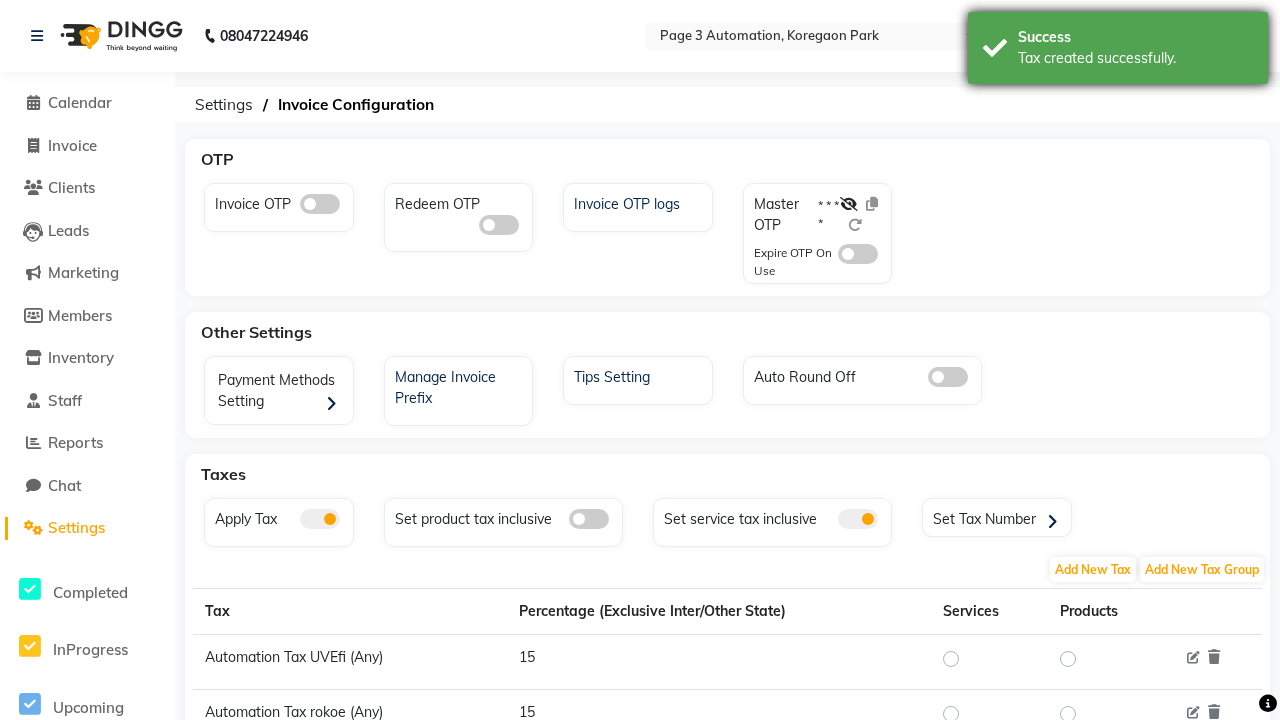 click on "Tax created successfully." at bounding box center [1135, 58] 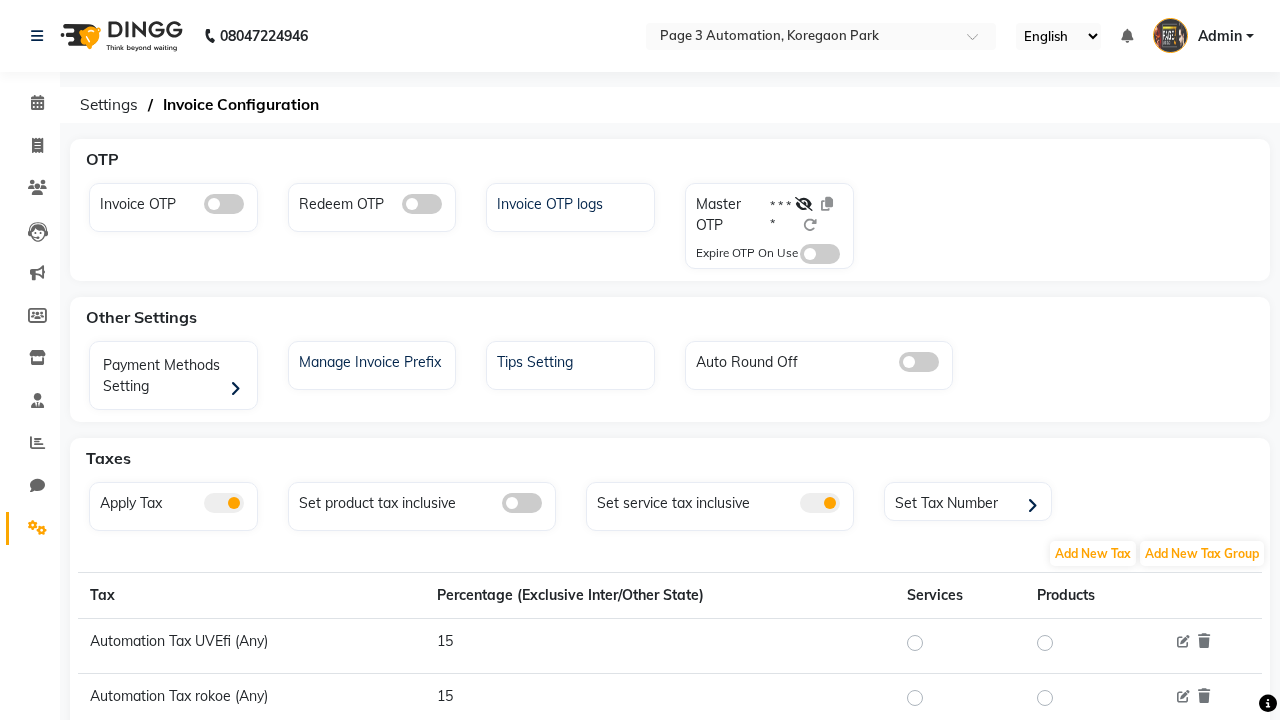 scroll, scrollTop: 0, scrollLeft: 0, axis: both 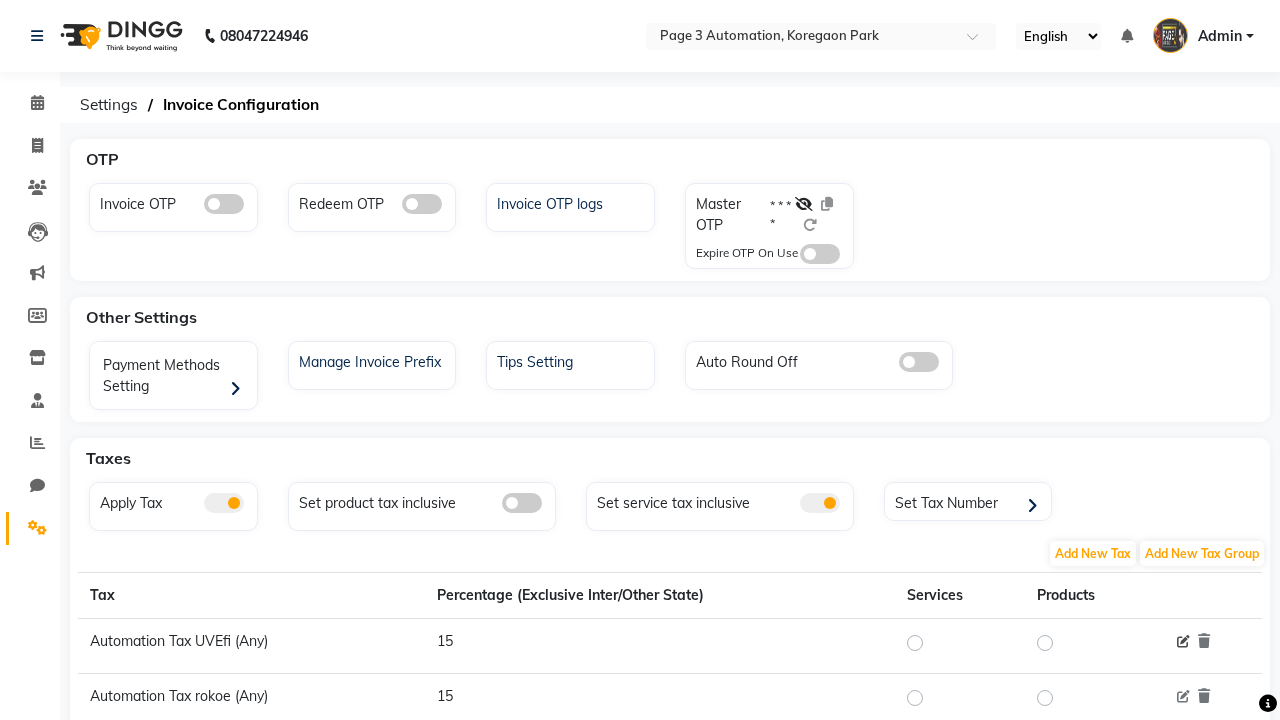 click 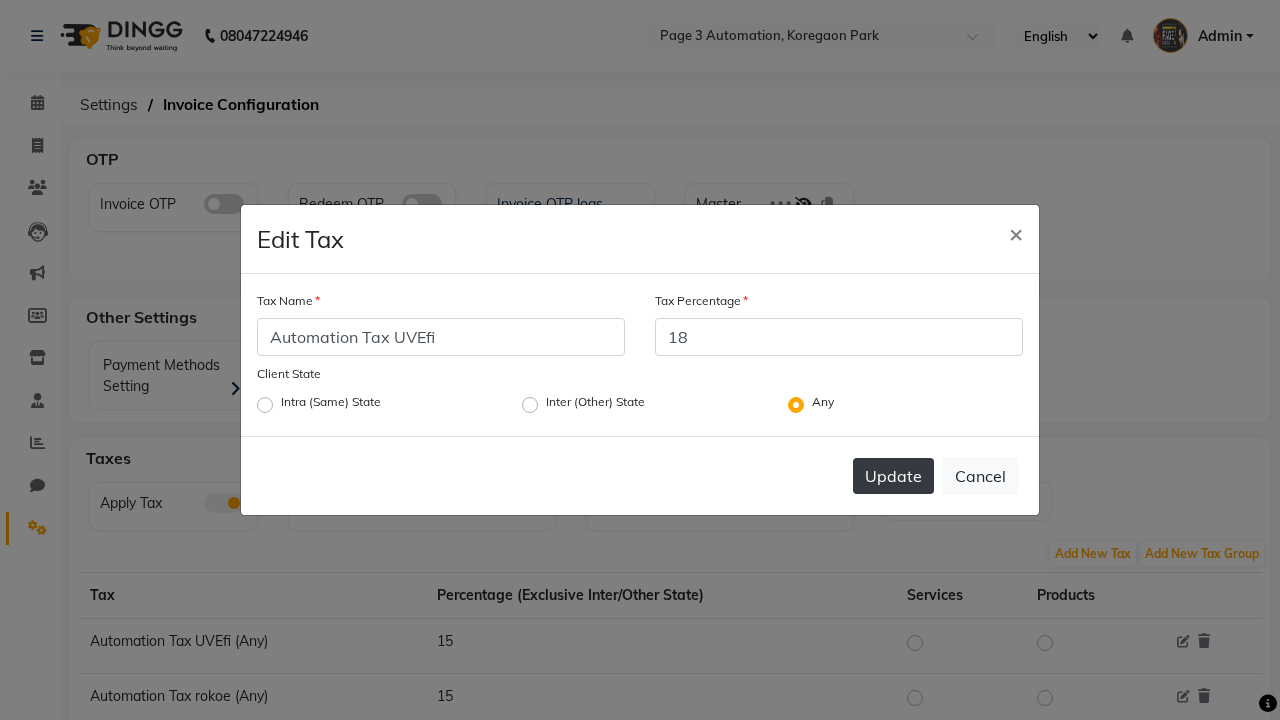 type on "18" 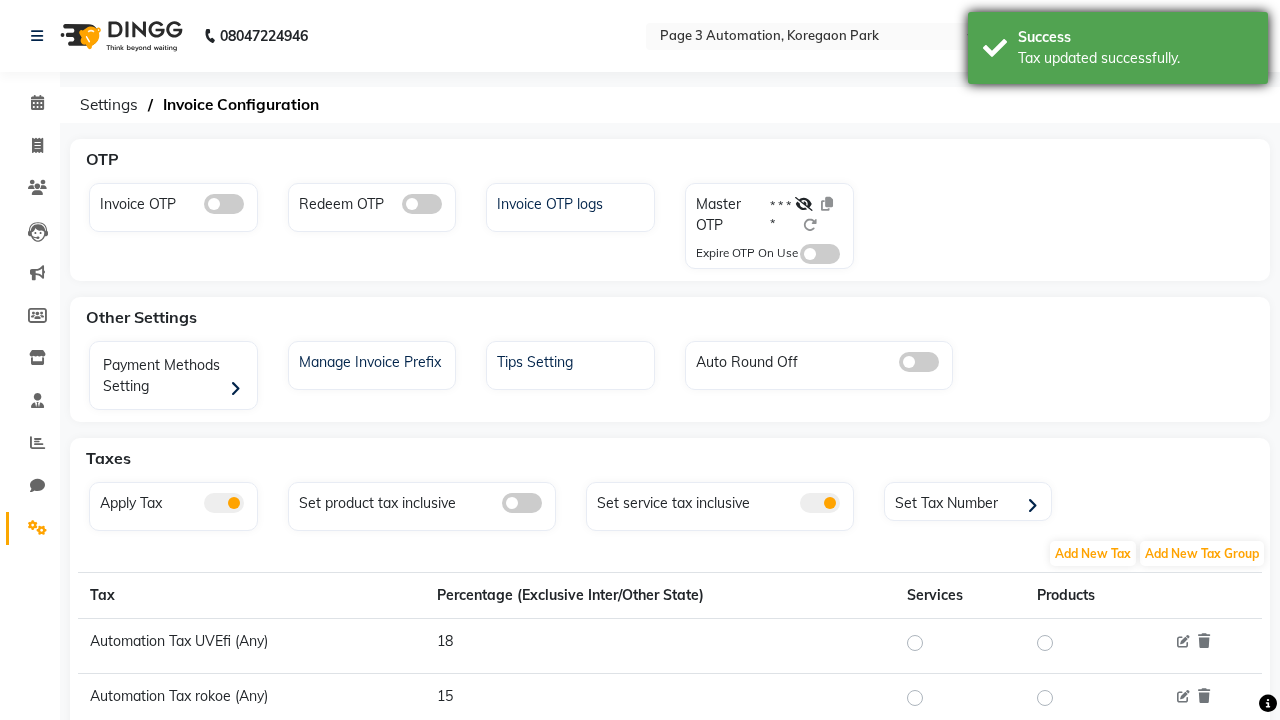 click on "Tax updated successfully." at bounding box center [1135, 58] 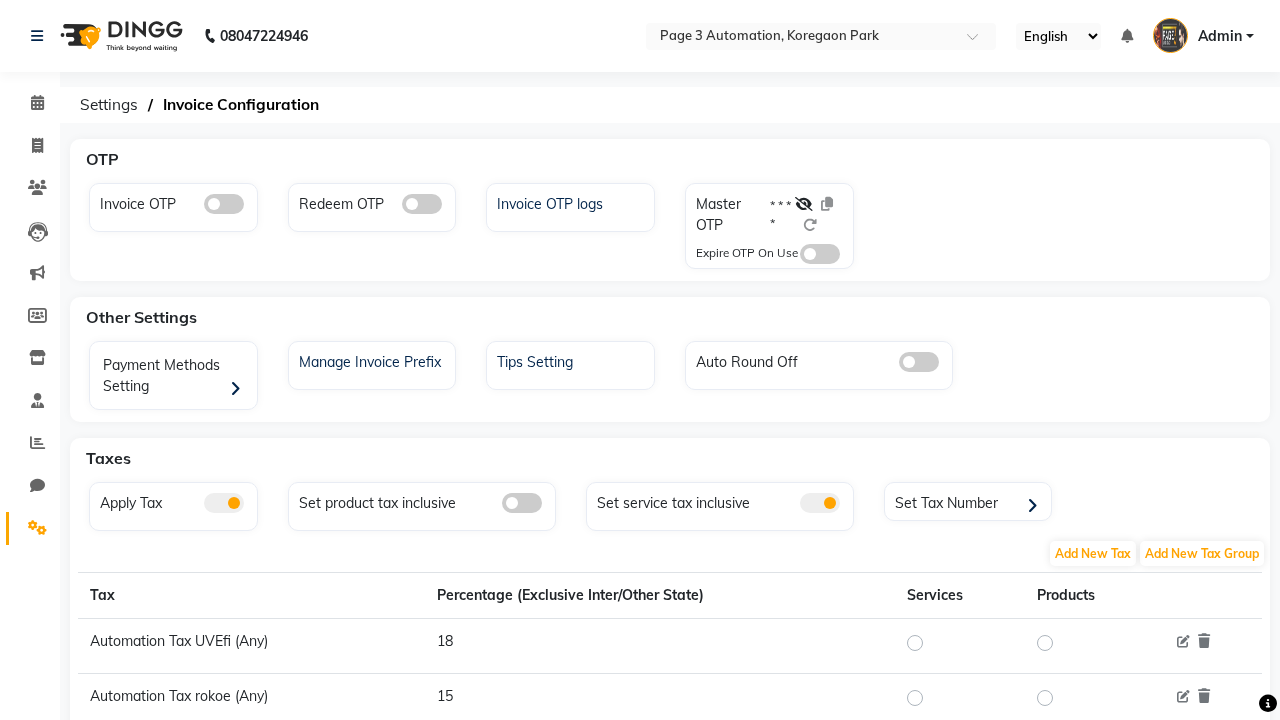 scroll, scrollTop: 0, scrollLeft: 0, axis: both 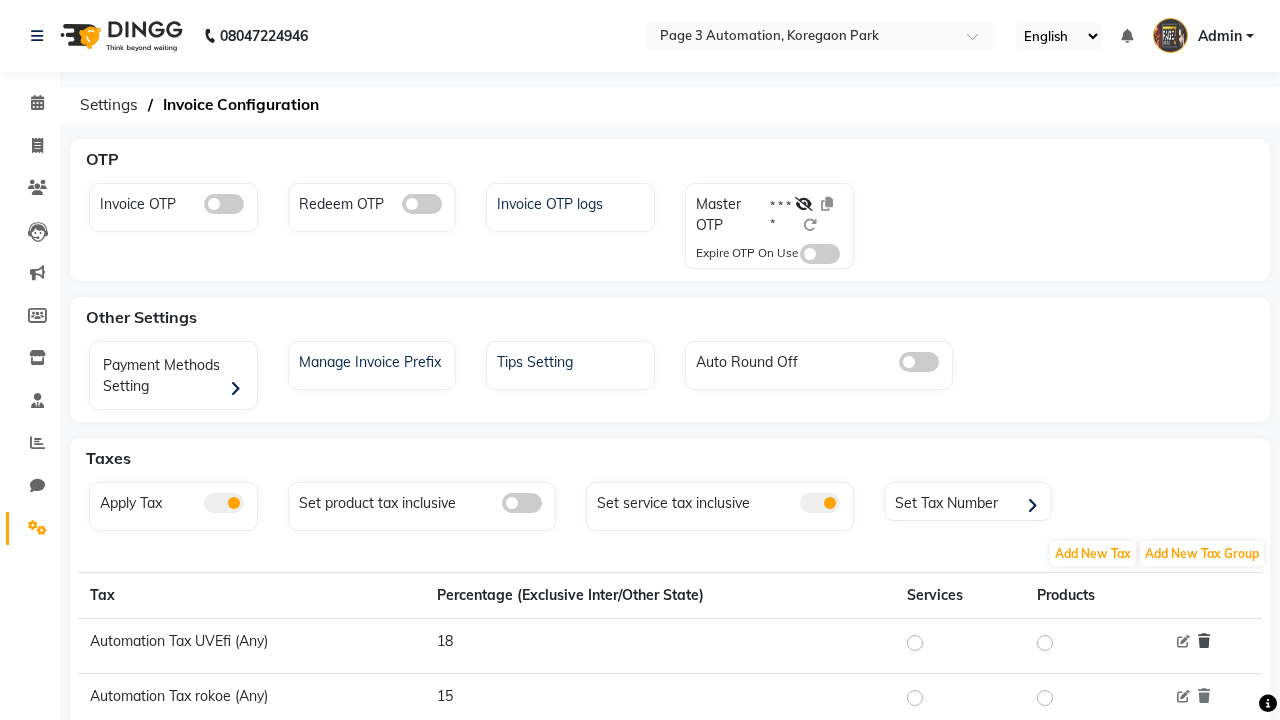 click 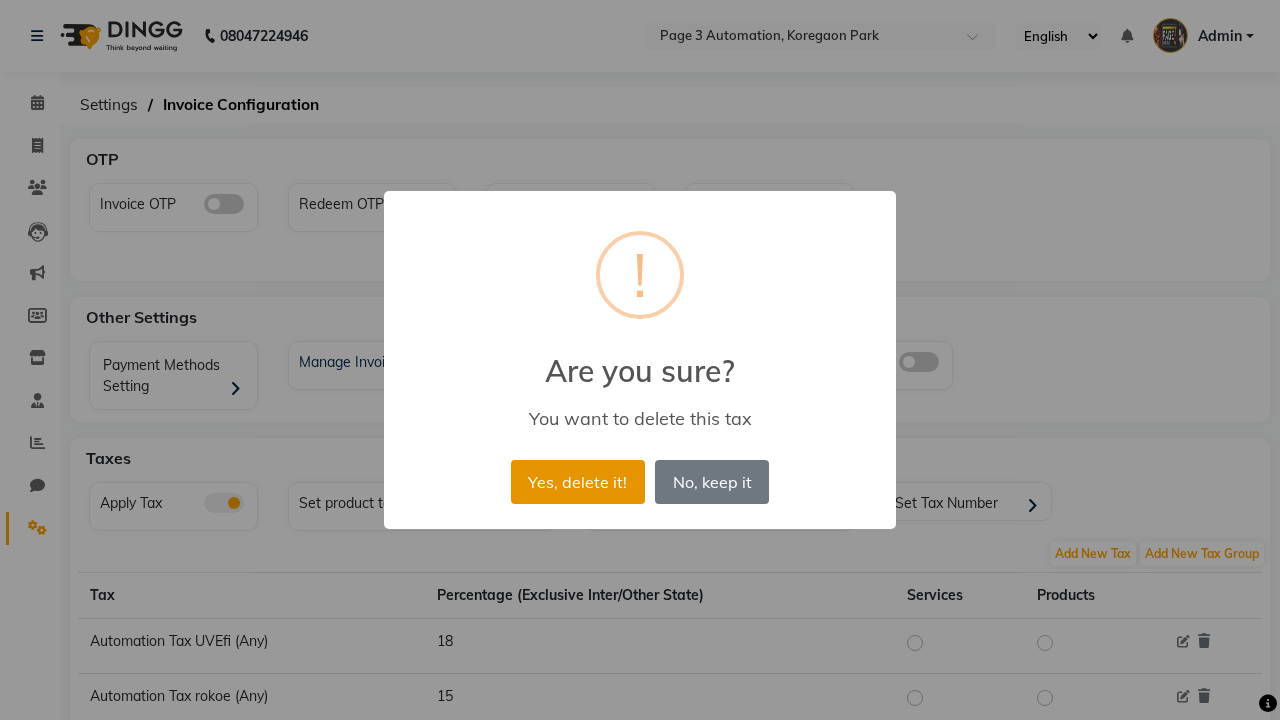 click on "Yes, delete it!" at bounding box center [578, 482] 